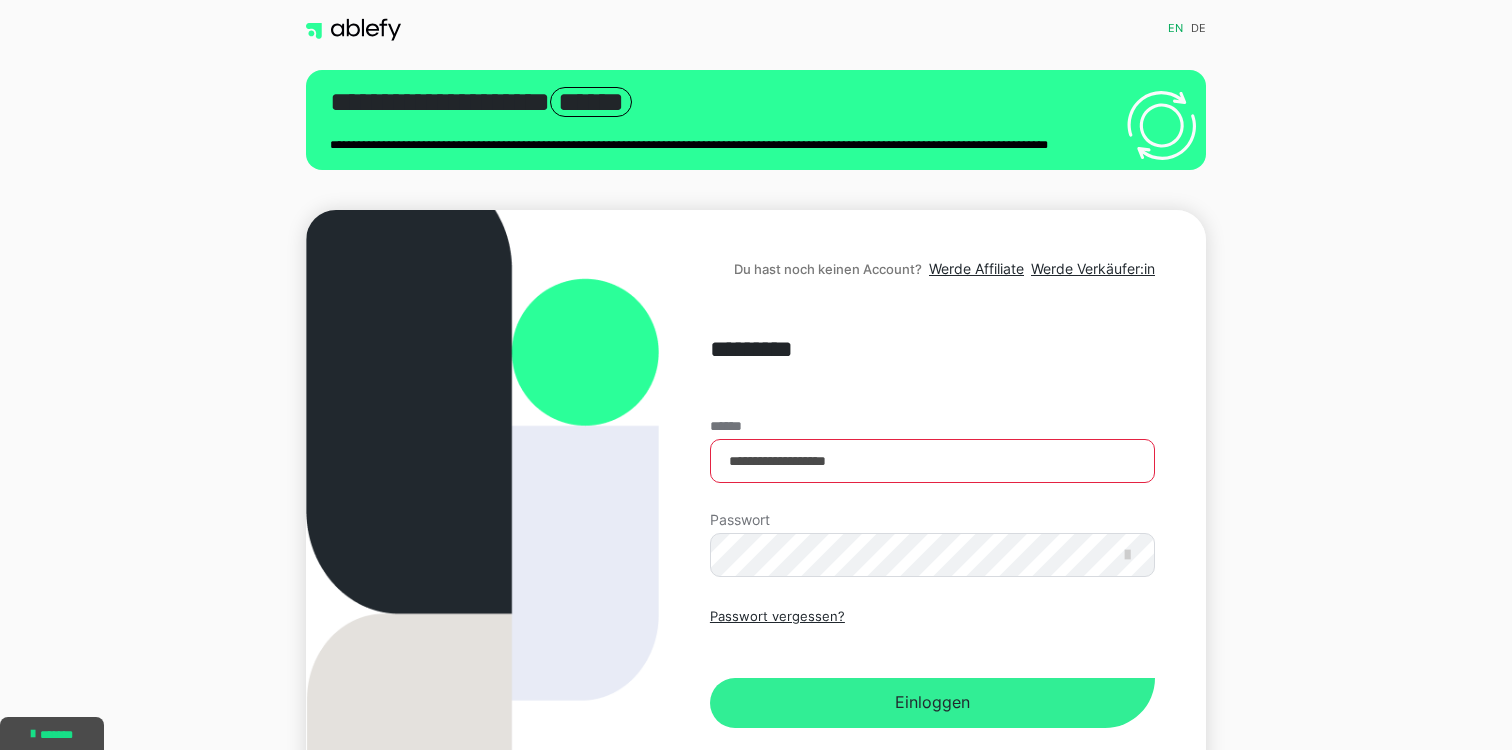 scroll, scrollTop: 0, scrollLeft: 0, axis: both 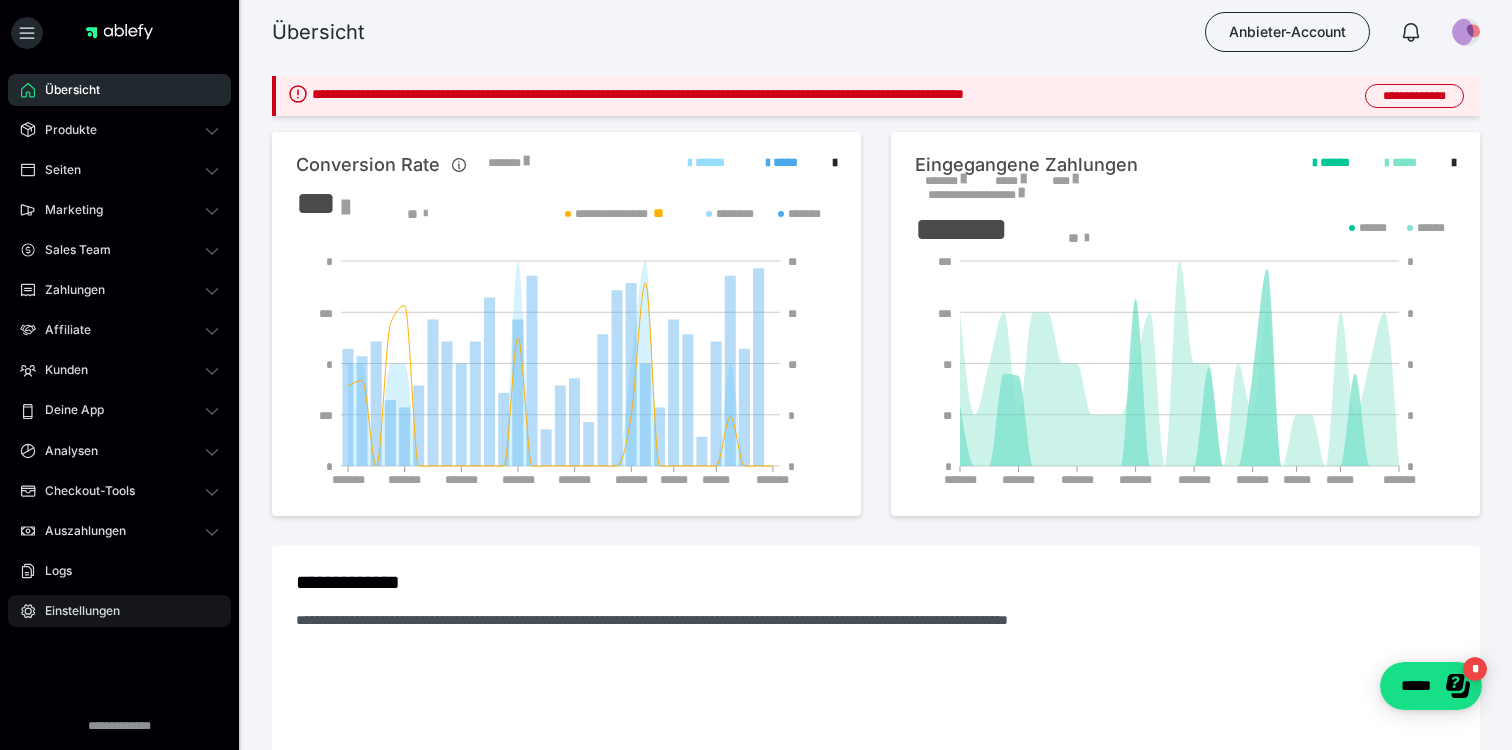 click on "Einstellungen" at bounding box center (75, 611) 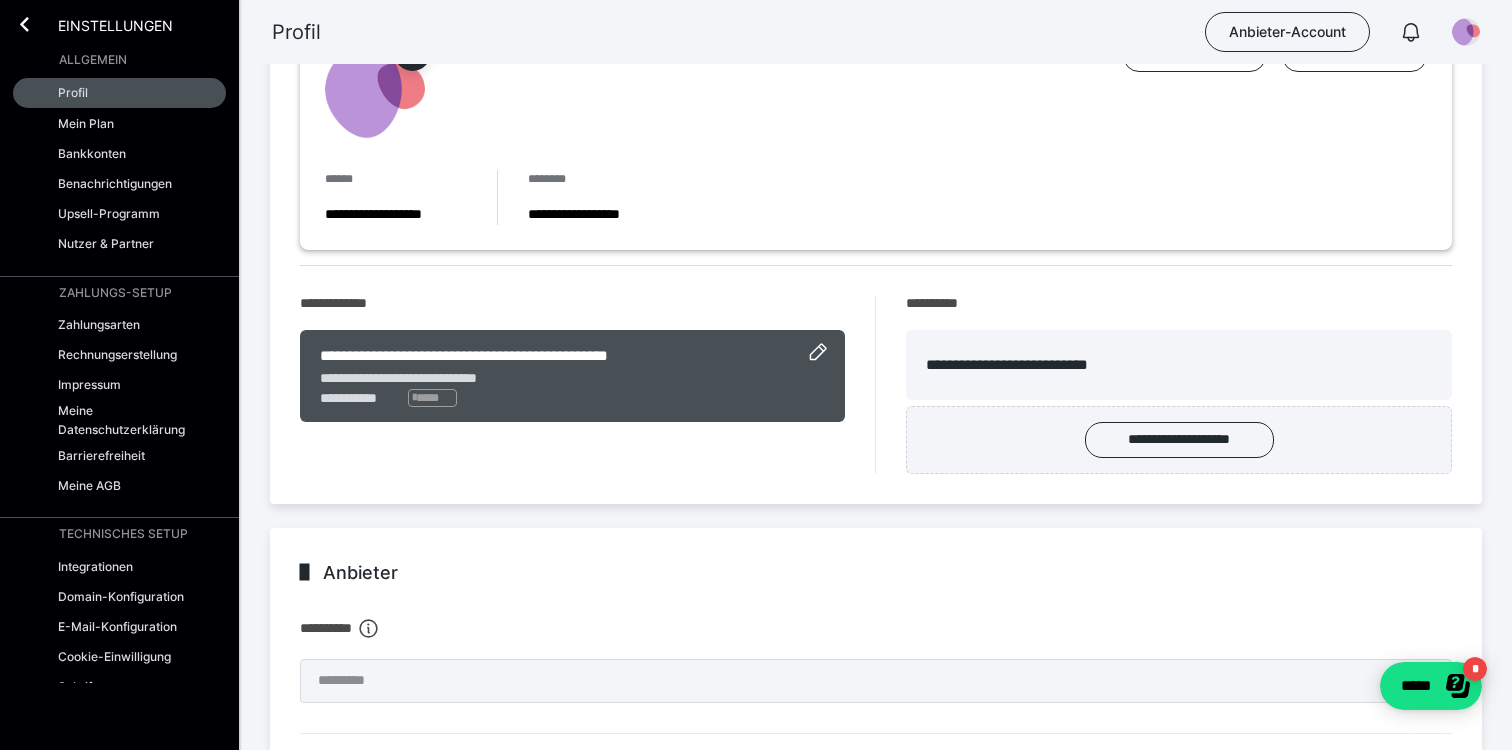 scroll, scrollTop: 0, scrollLeft: 0, axis: both 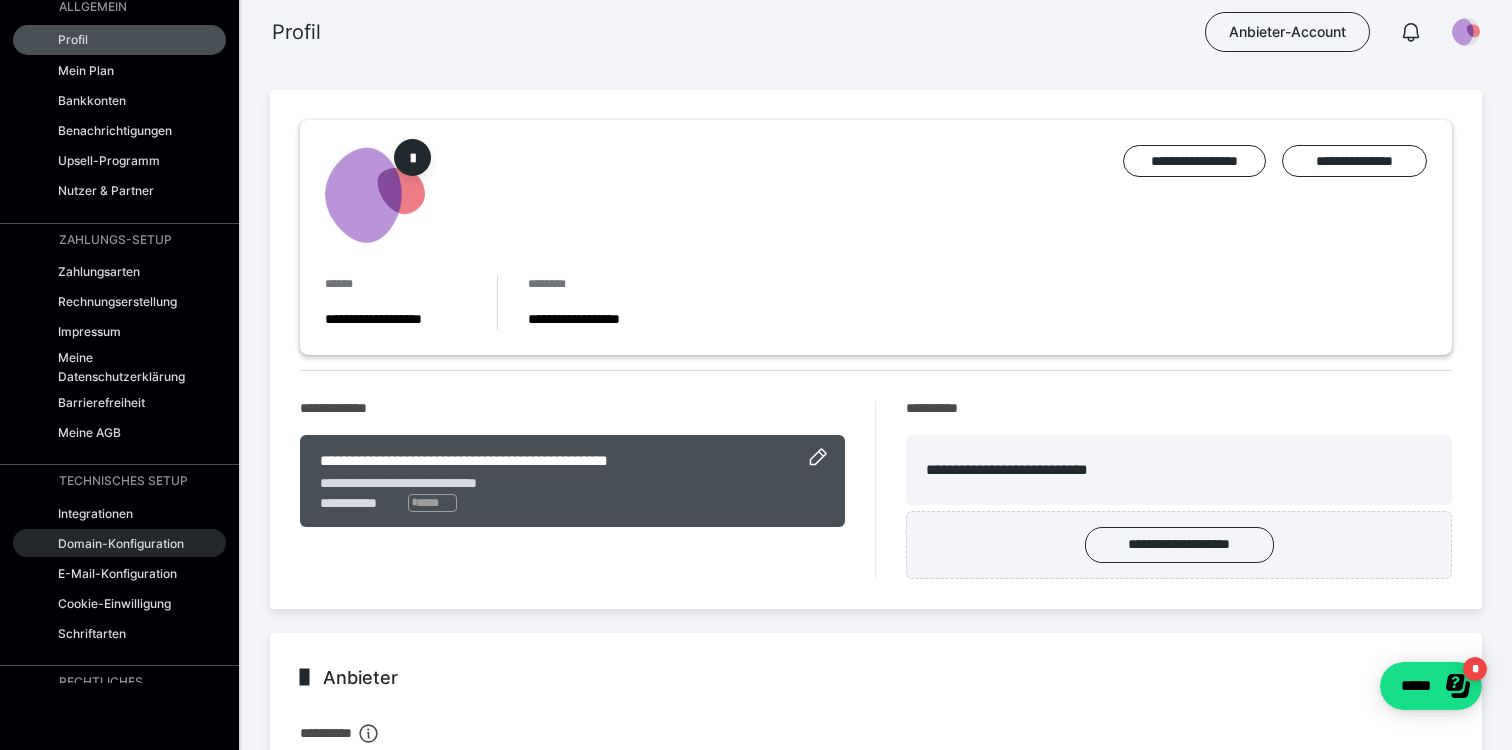 click on "Domain-Konfiguration" at bounding box center (121, 543) 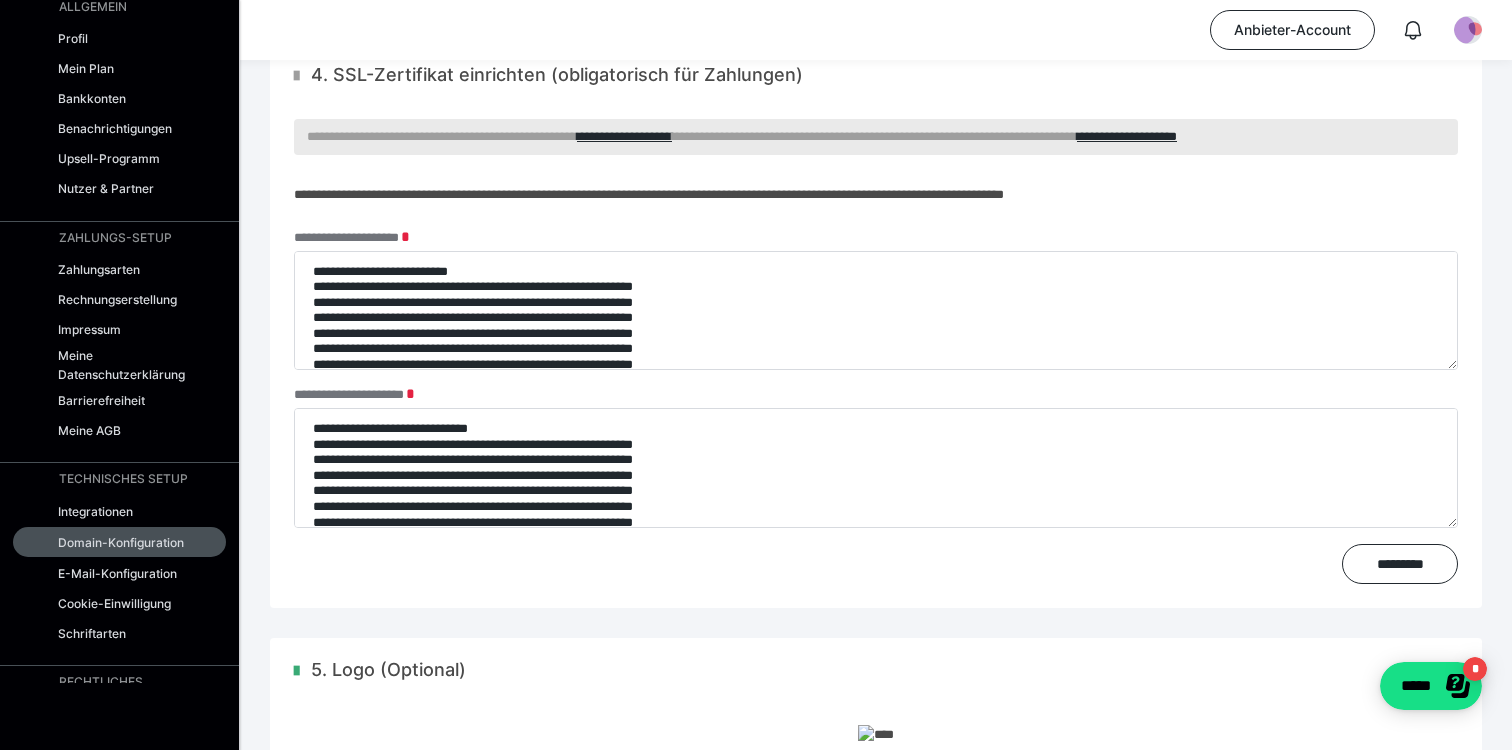 scroll, scrollTop: 482, scrollLeft: 0, axis: vertical 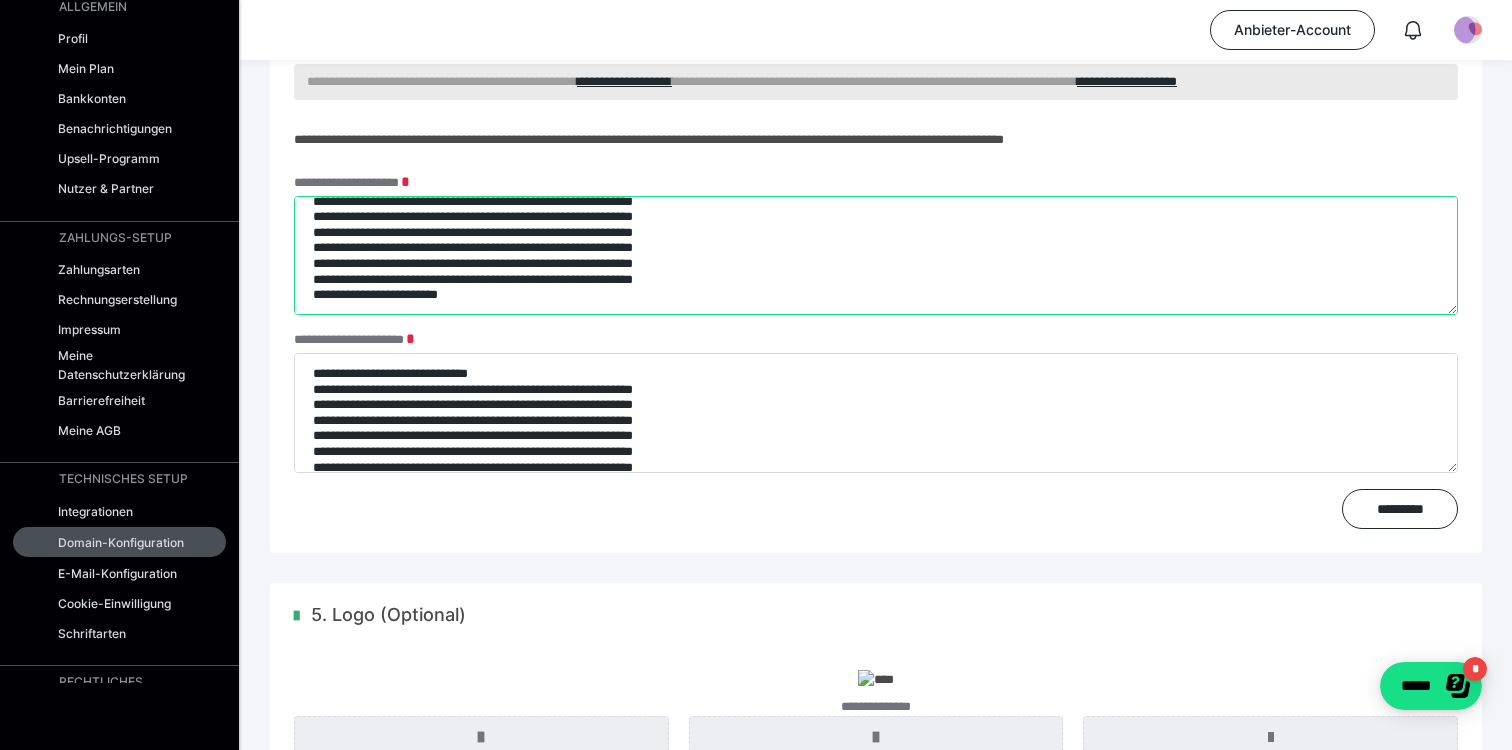 click on "**********" at bounding box center [876, 256] 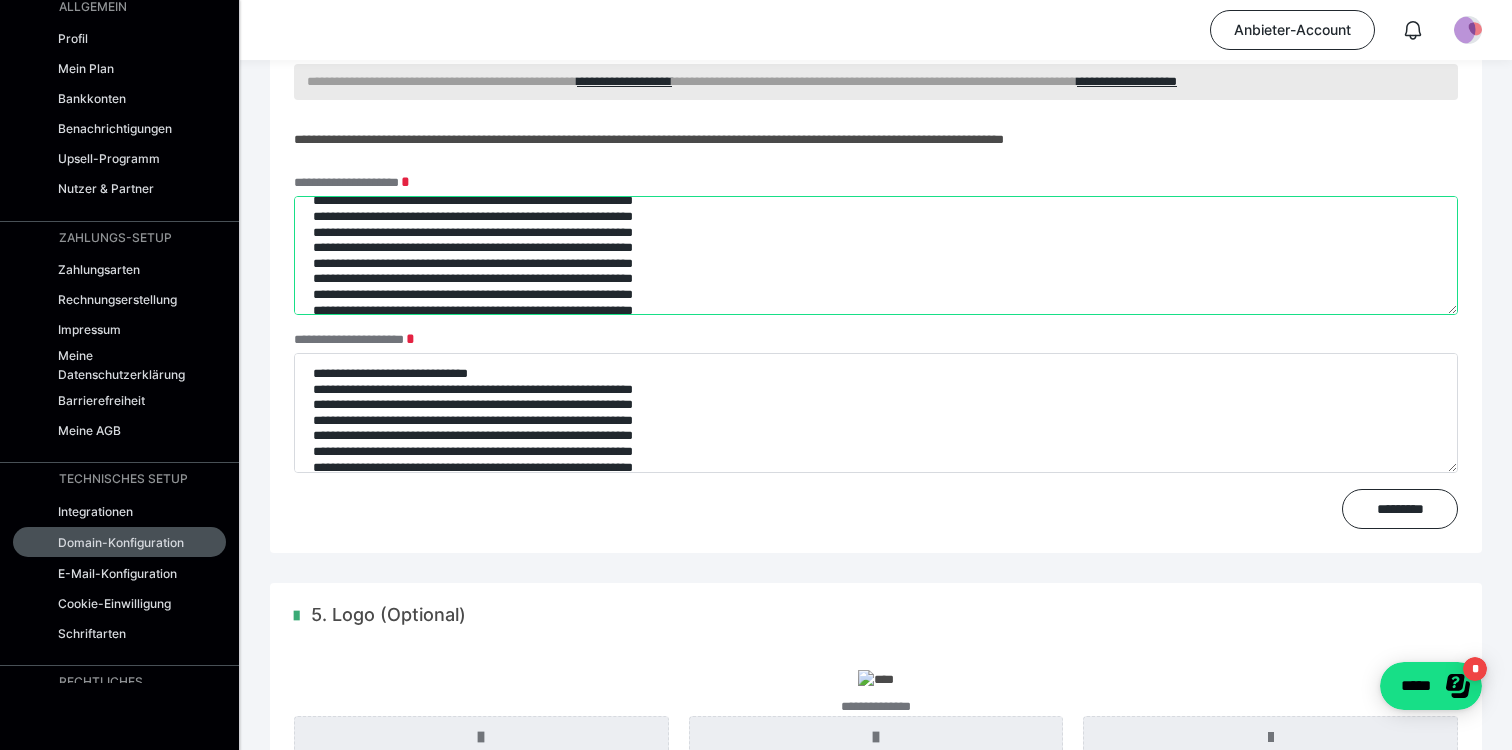 scroll, scrollTop: 0, scrollLeft: 0, axis: both 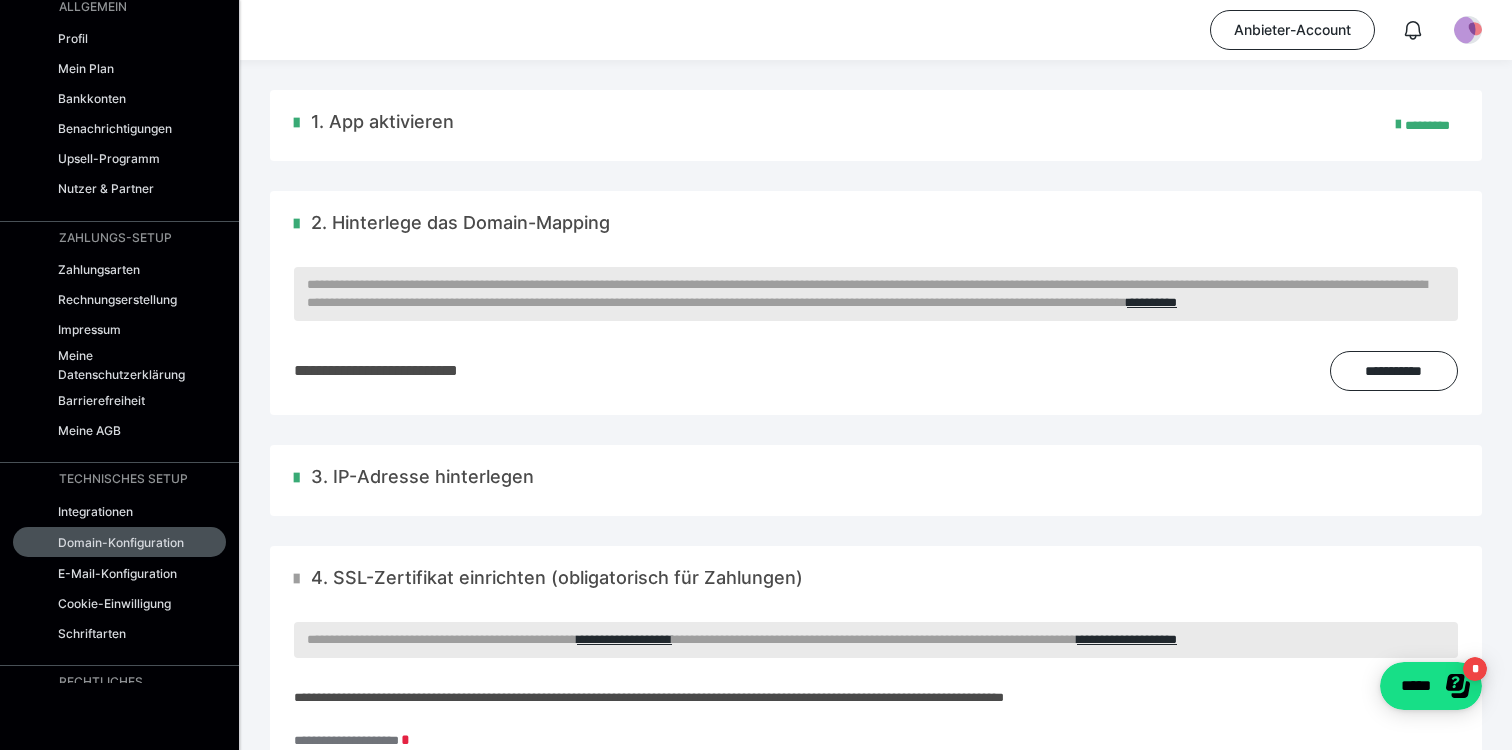 drag, startPoint x: 520, startPoint y: 316, endPoint x: 294, endPoint y: -11, distance: 397.4984 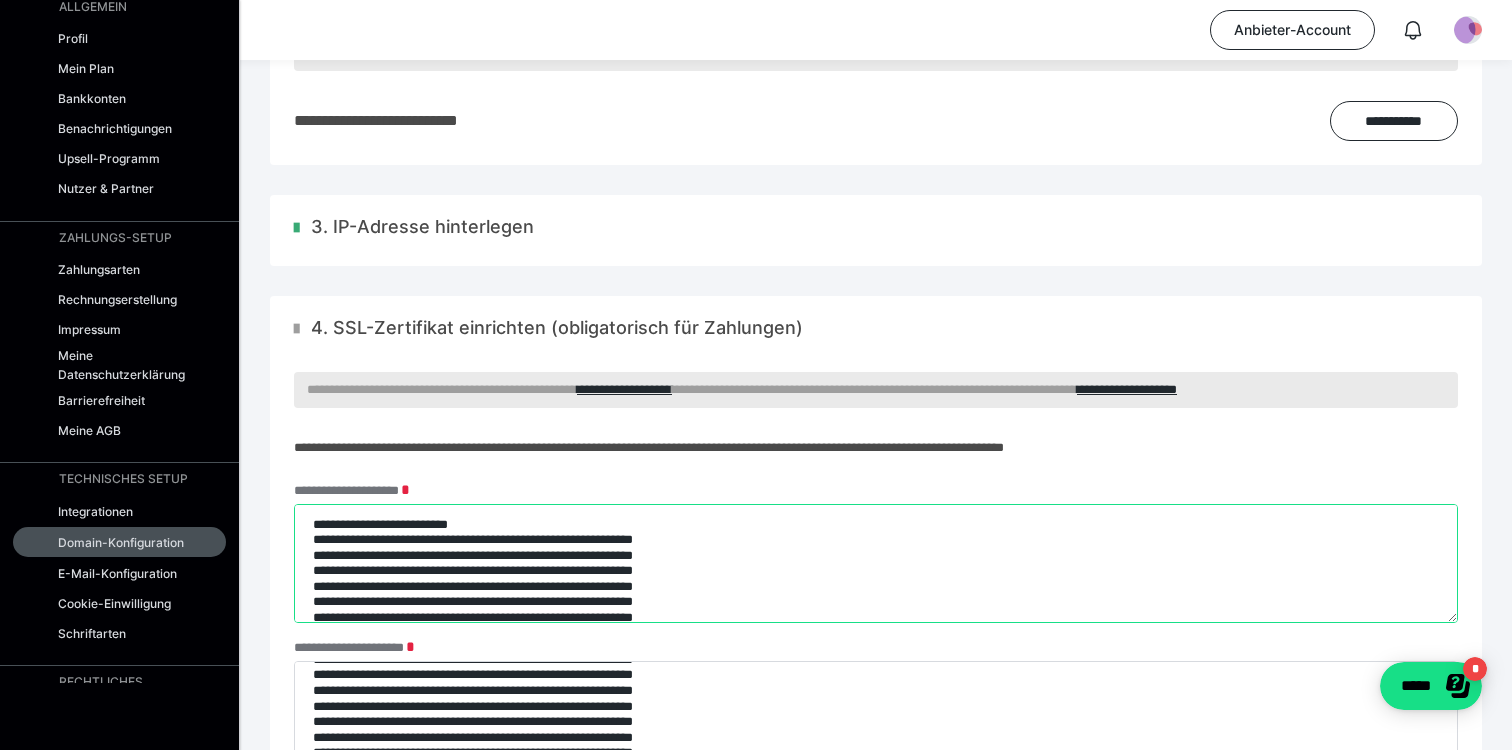 scroll, scrollTop: 67, scrollLeft: 0, axis: vertical 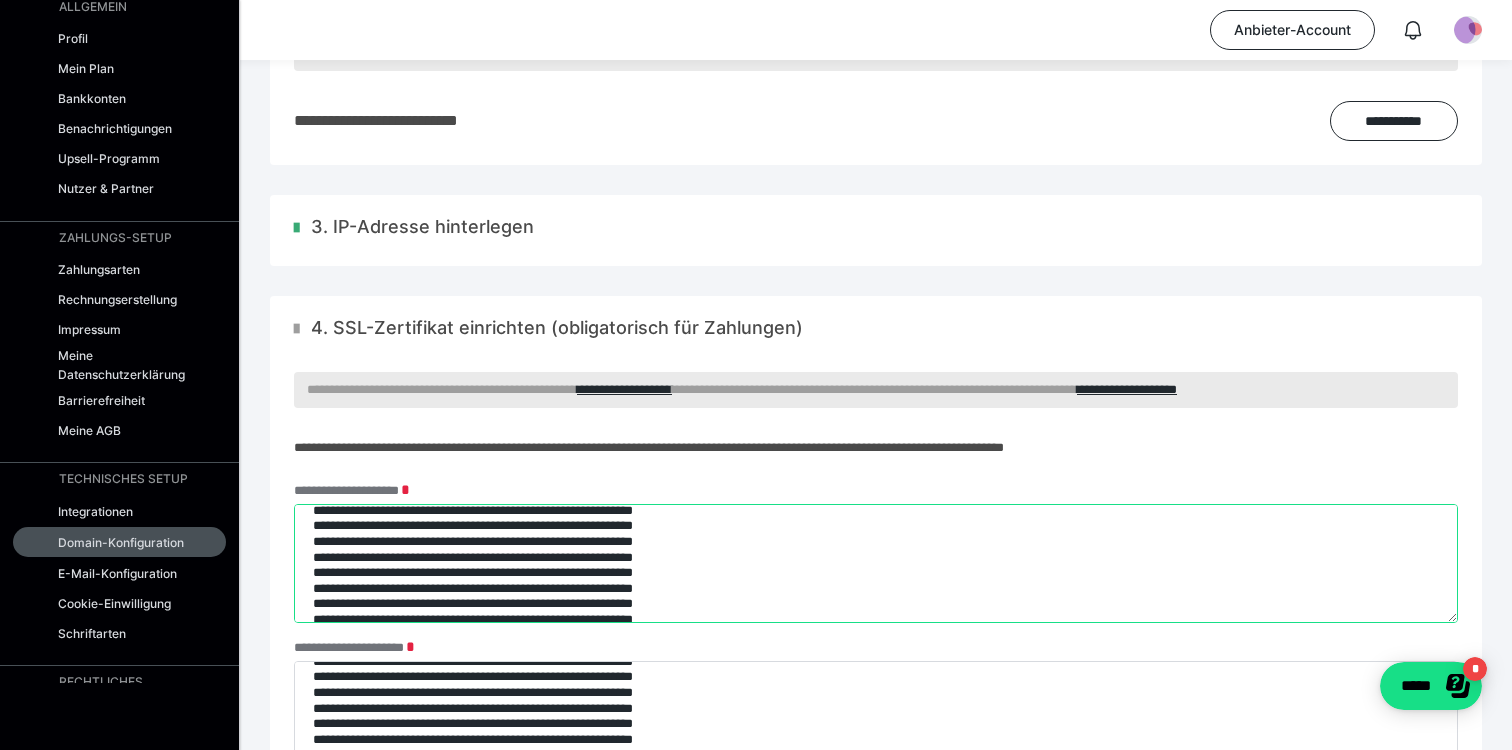 type 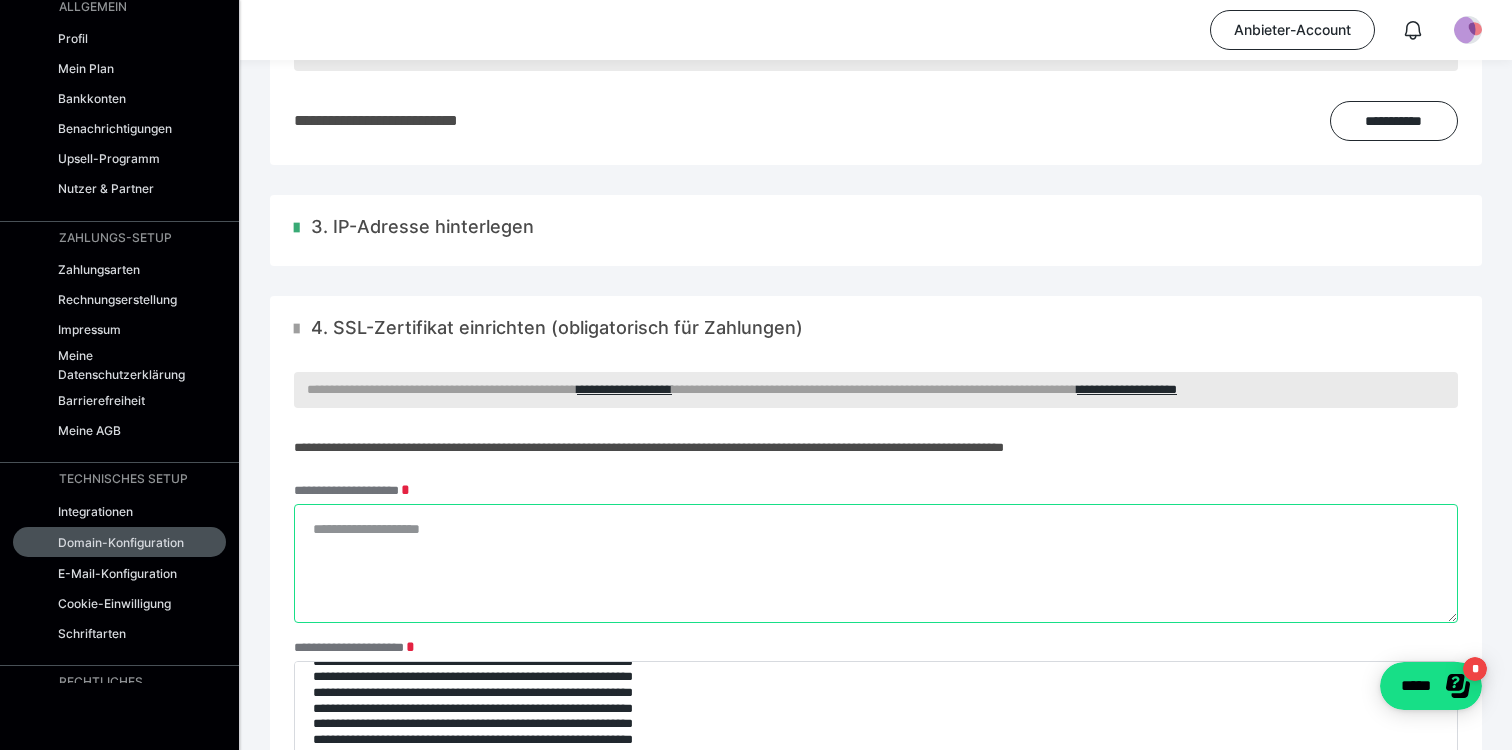scroll, scrollTop: 0, scrollLeft: 0, axis: both 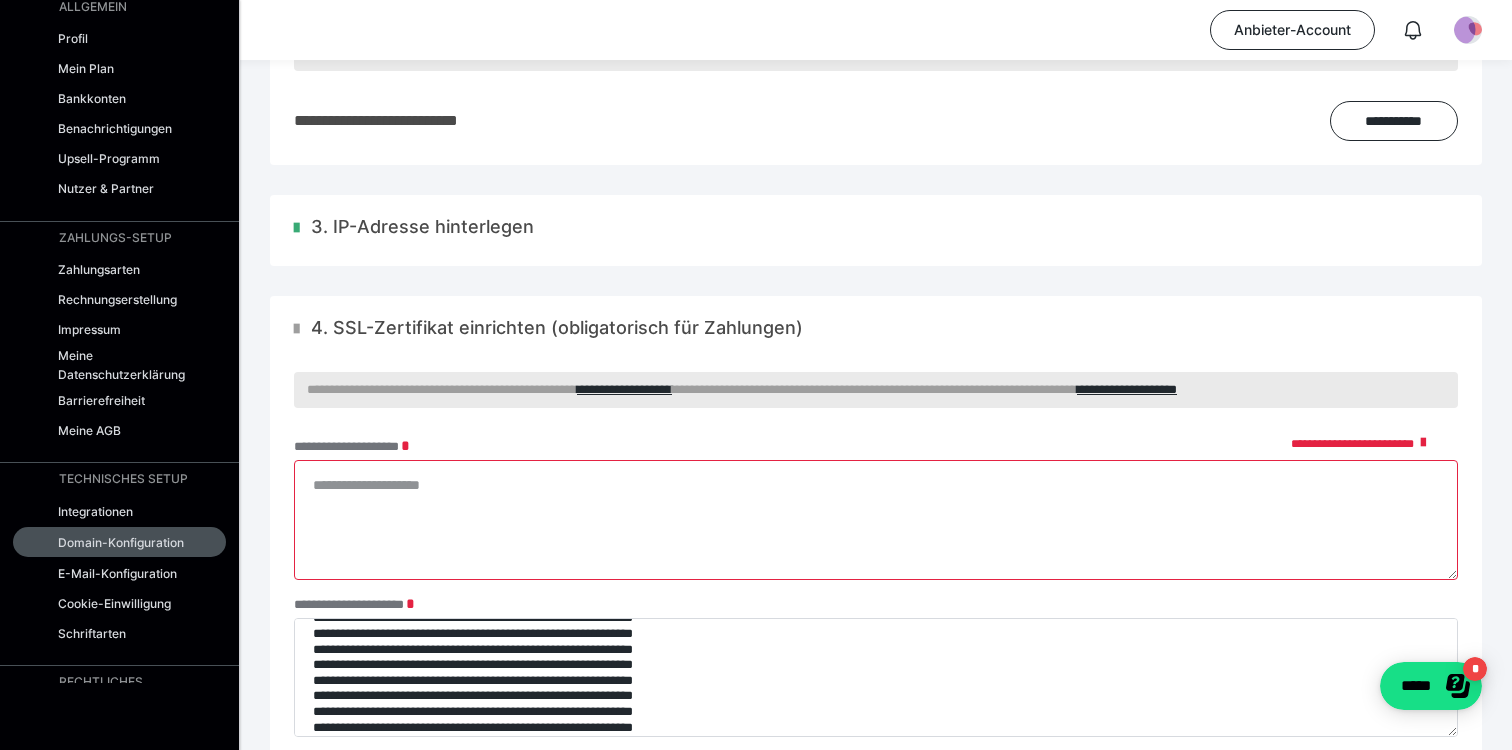 paste on "**********" 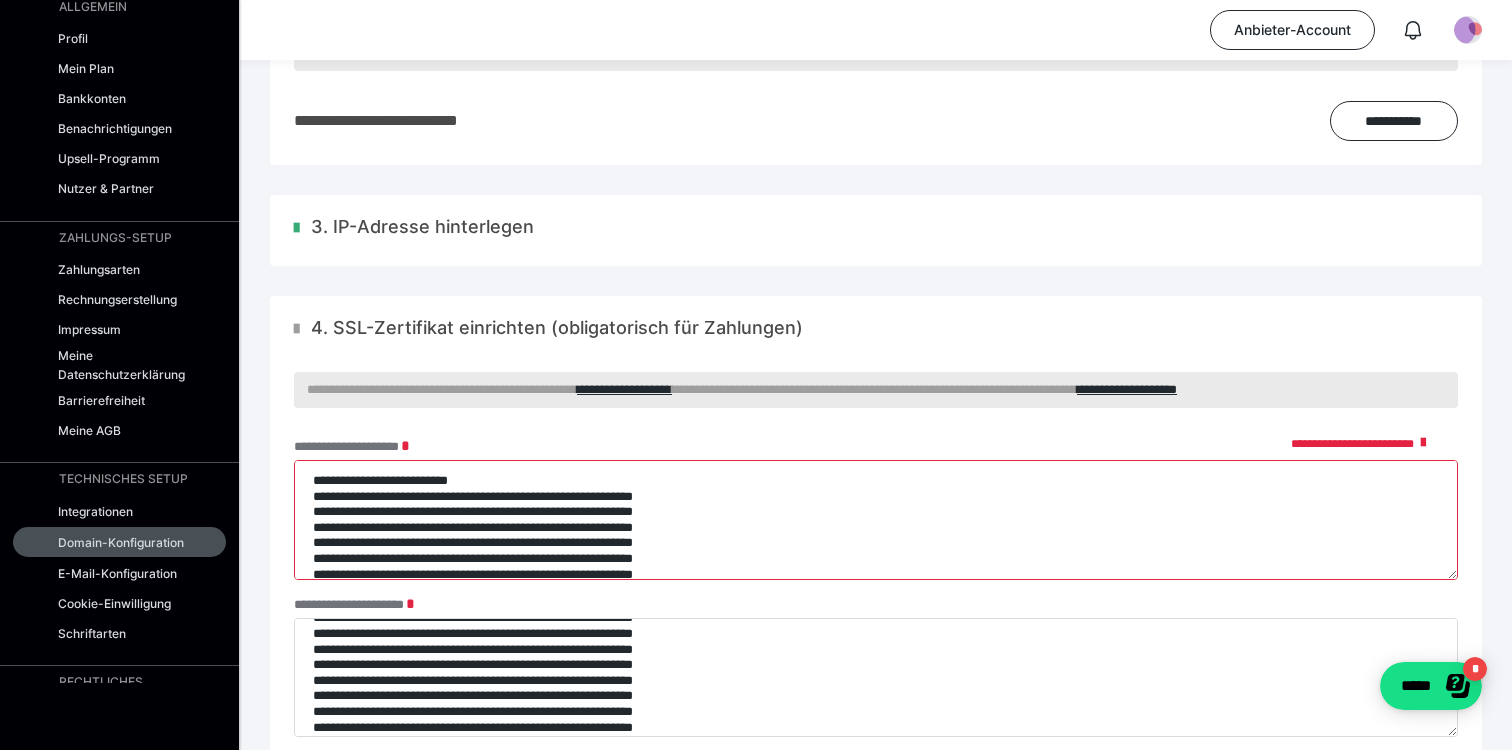 scroll, scrollTop: 487, scrollLeft: 0, axis: vertical 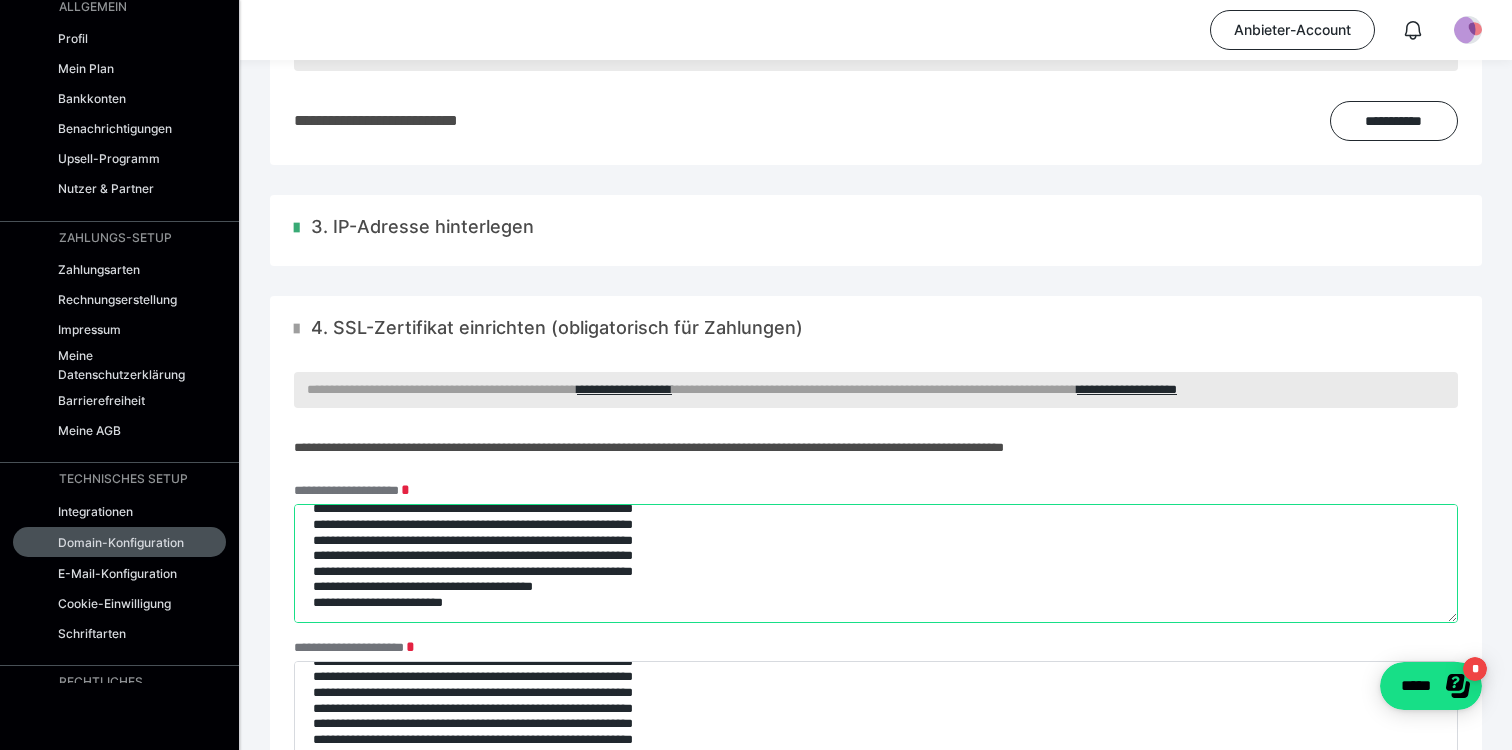 click on "**********" at bounding box center [876, 564] 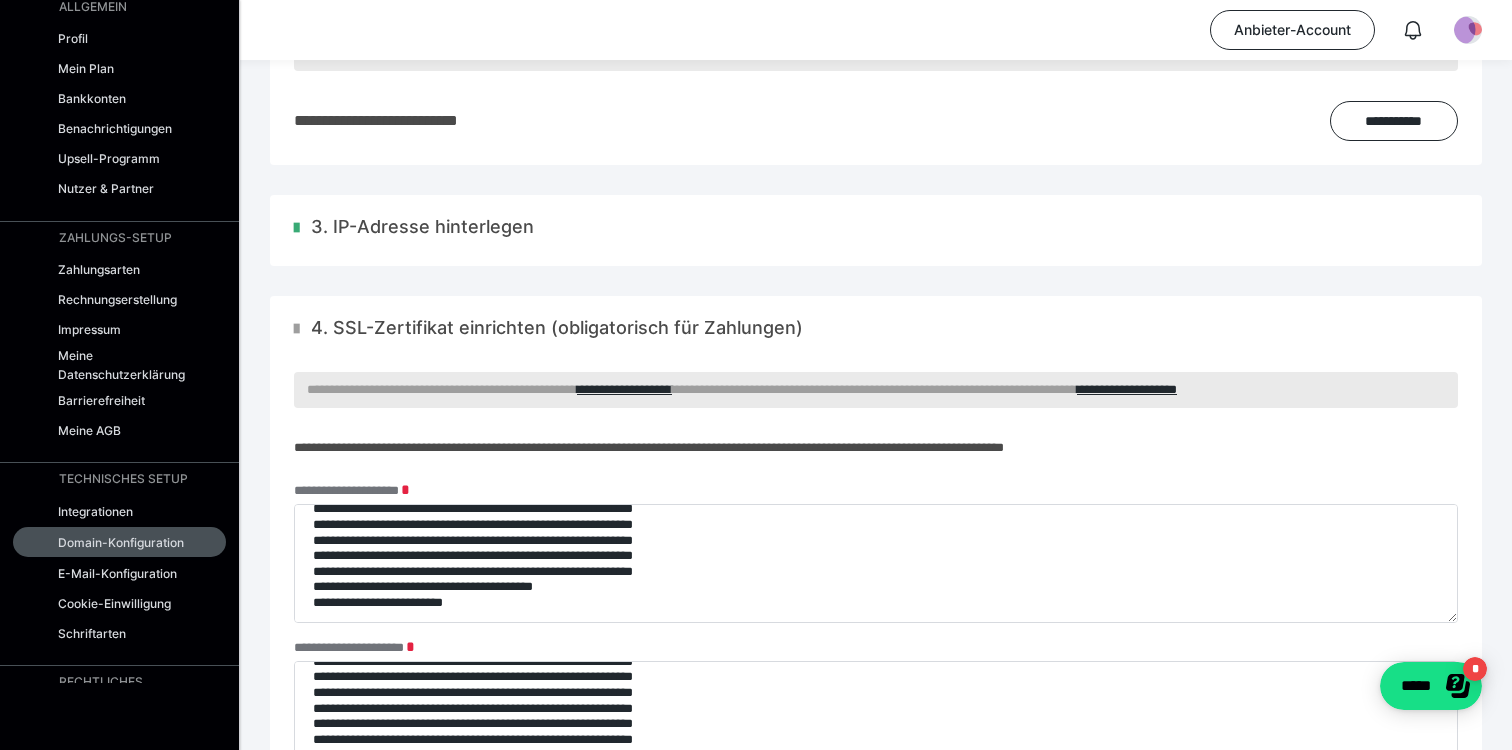 type on "**********" 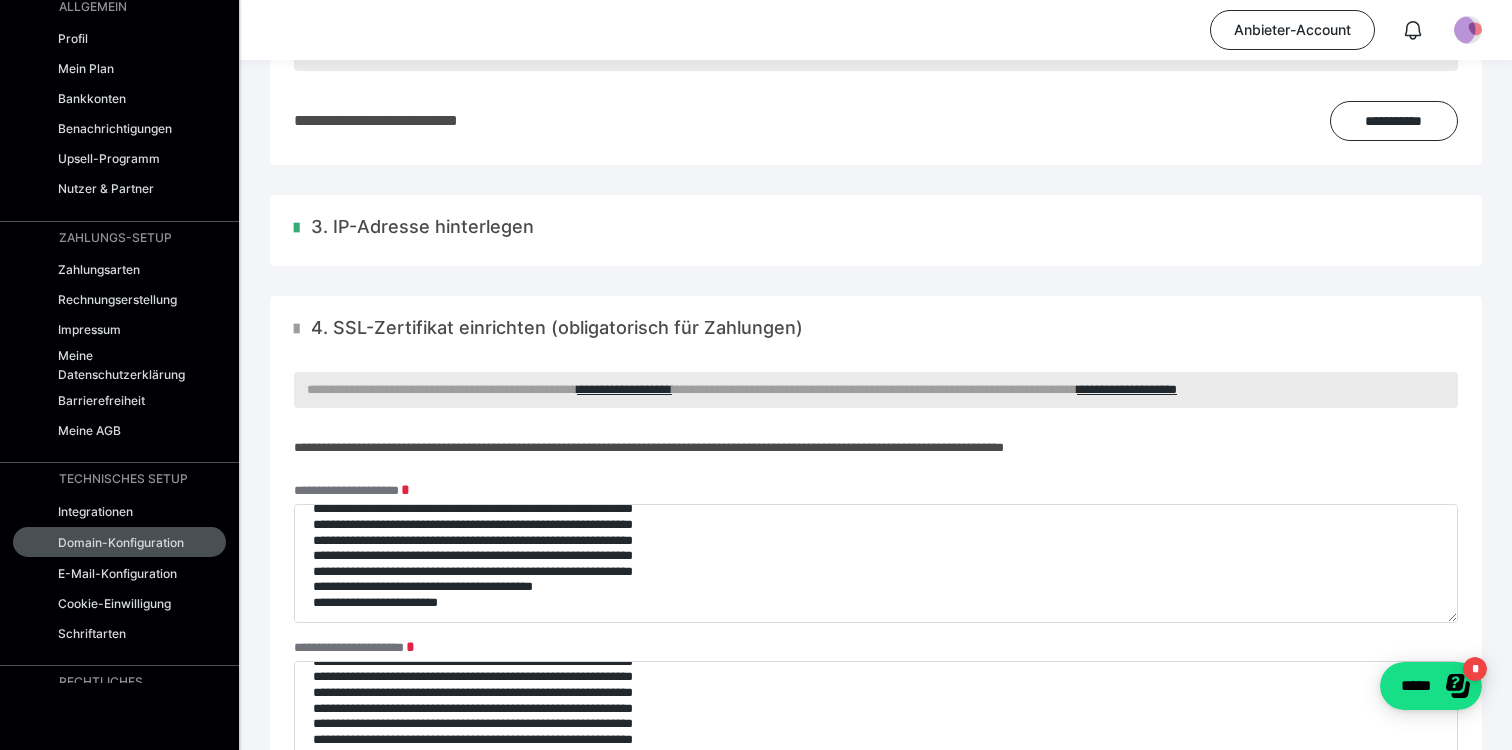 scroll, scrollTop: 483, scrollLeft: 0, axis: vertical 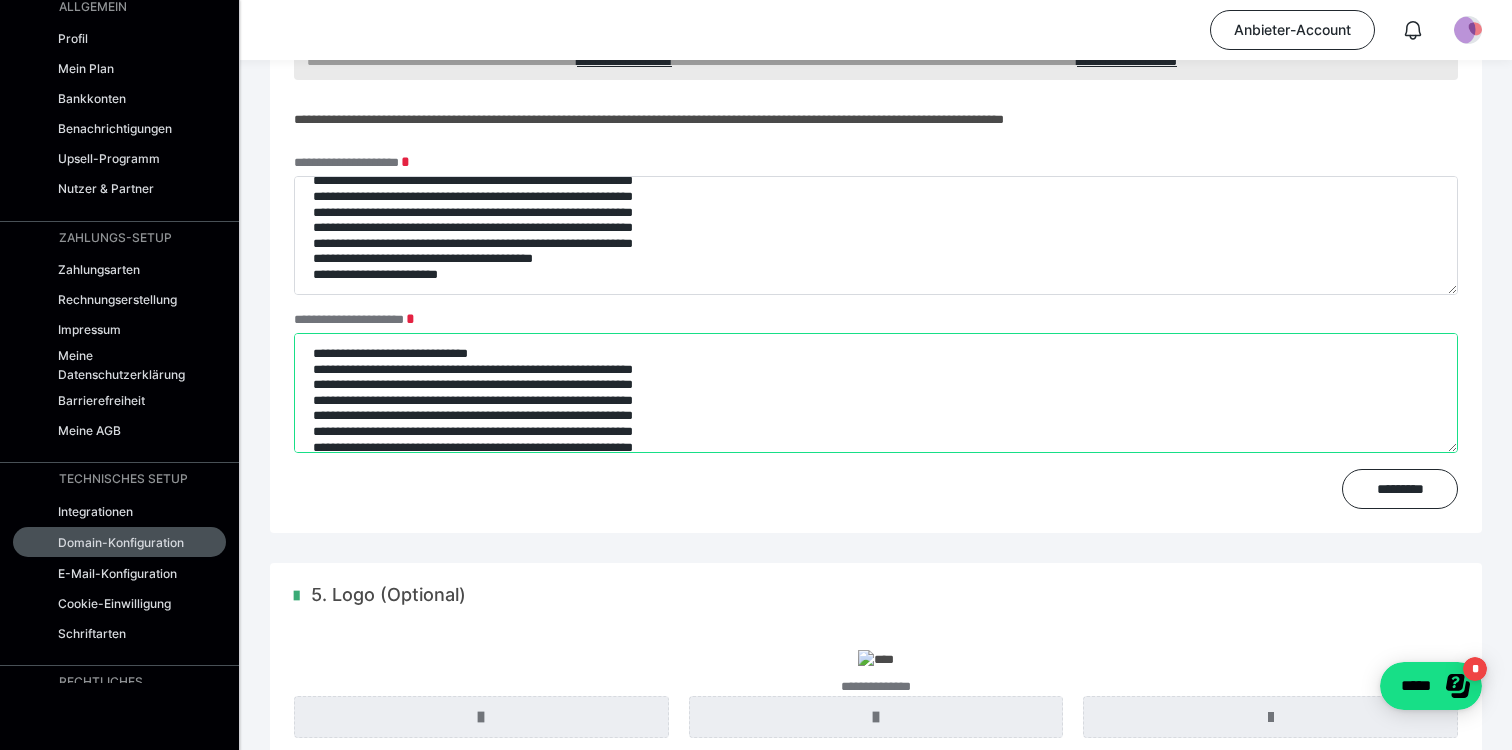 drag, startPoint x: 562, startPoint y: 449, endPoint x: 329, endPoint y: 344, distance: 255.56604 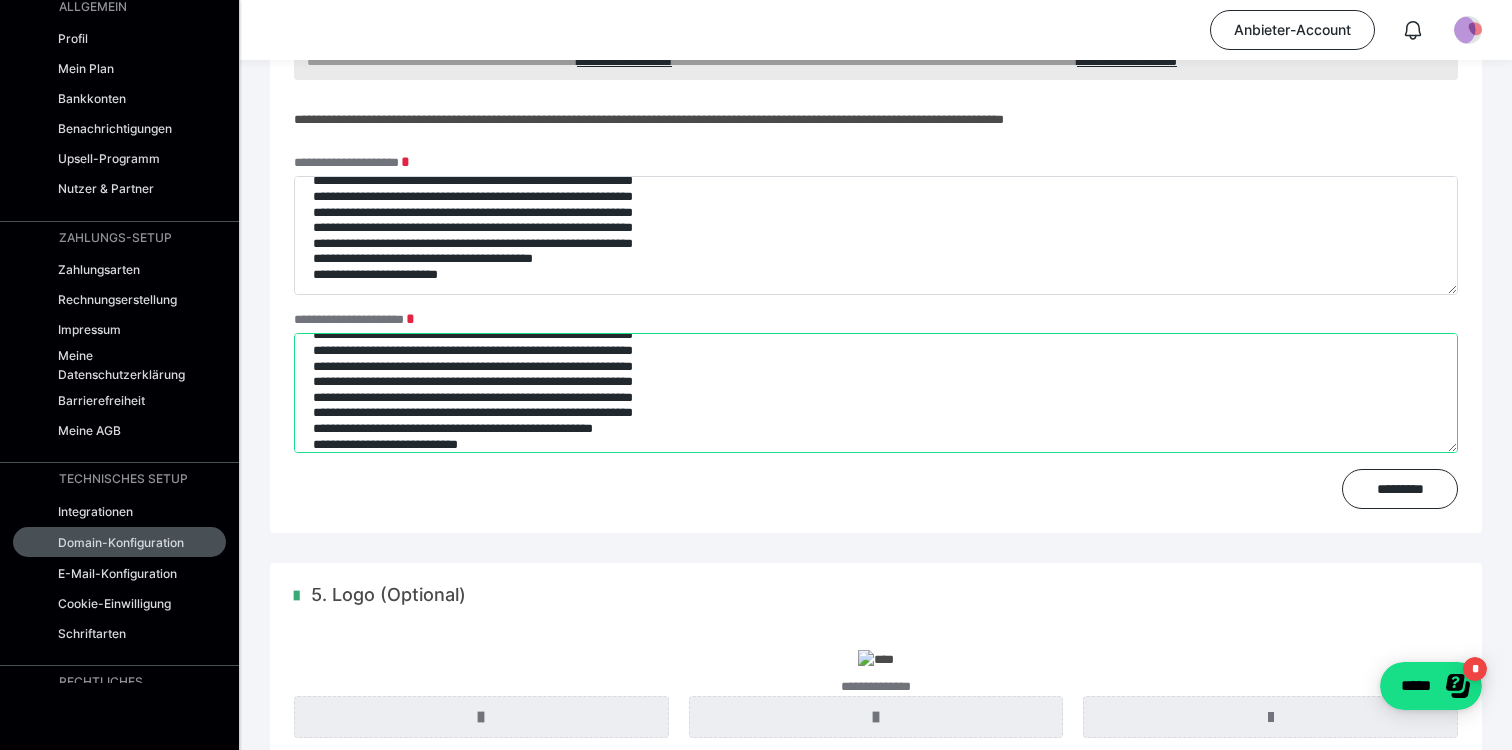 scroll, scrollTop: 327, scrollLeft: 0, axis: vertical 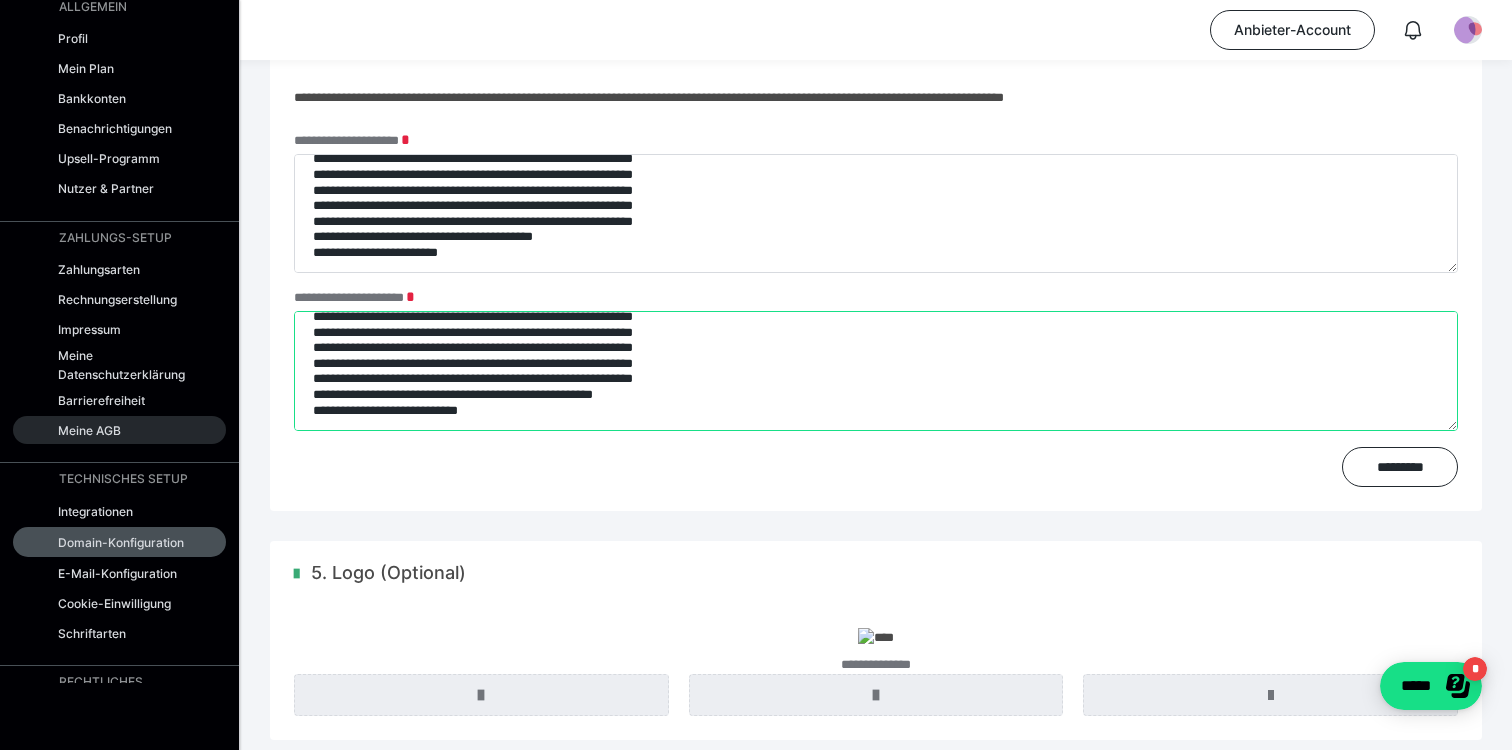 type on "**********" 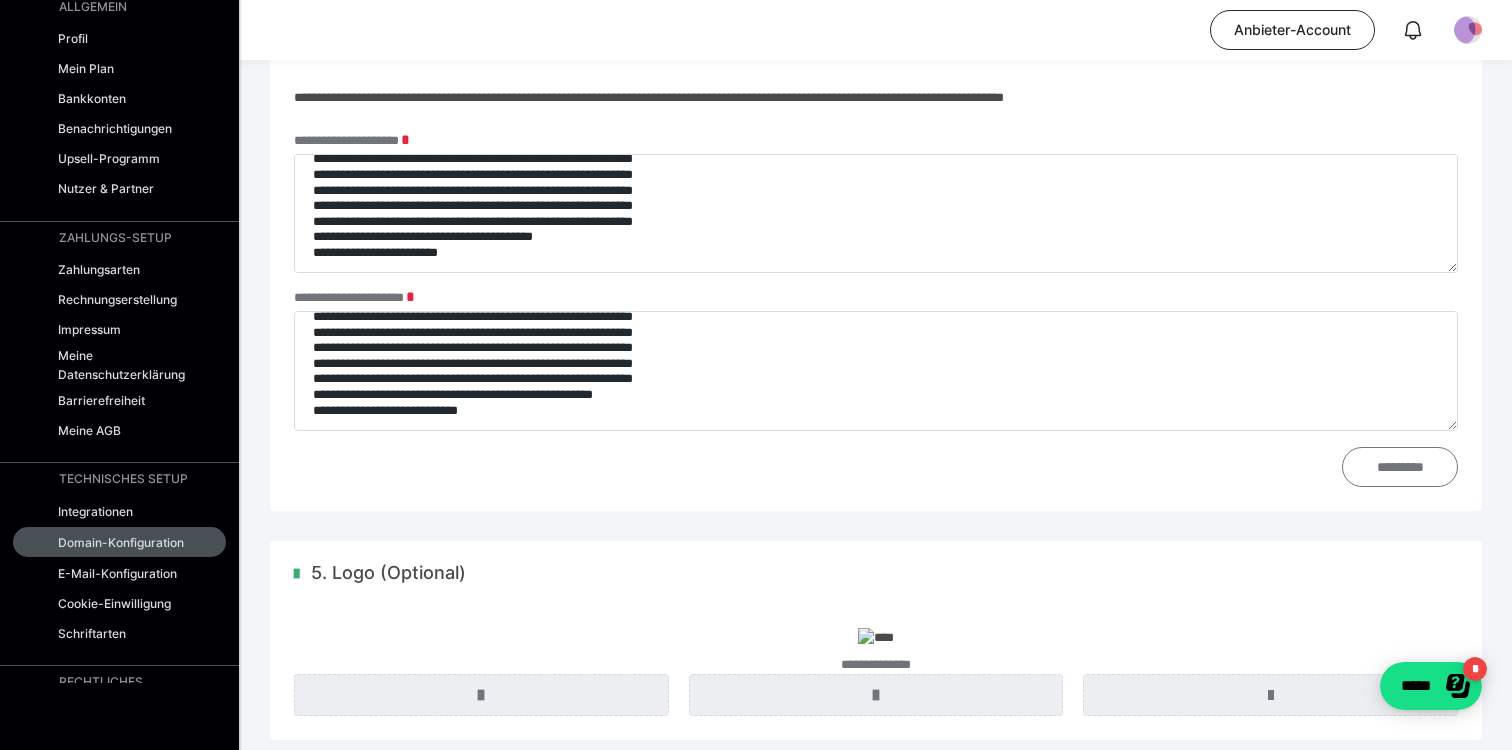click on "*********" at bounding box center [1400, 467] 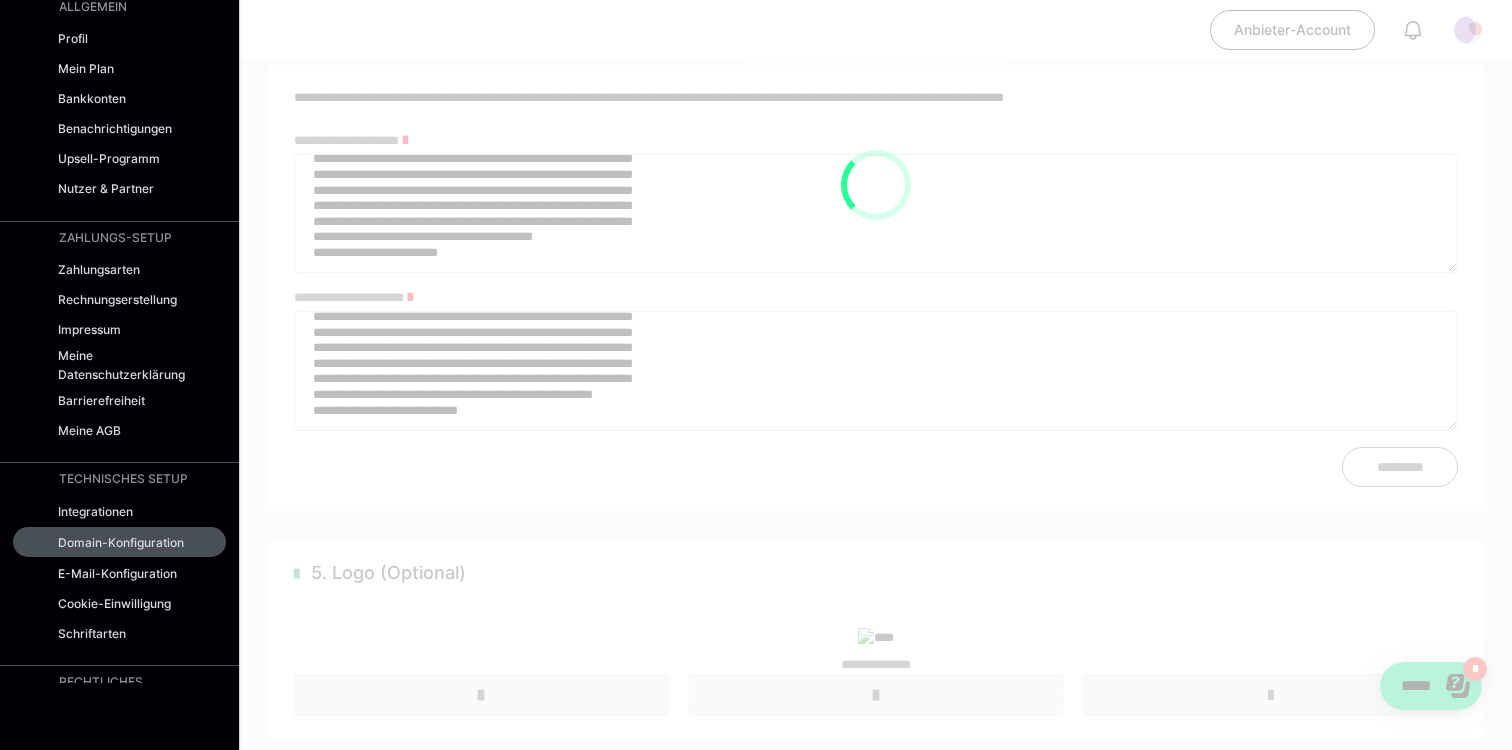 type on "**********" 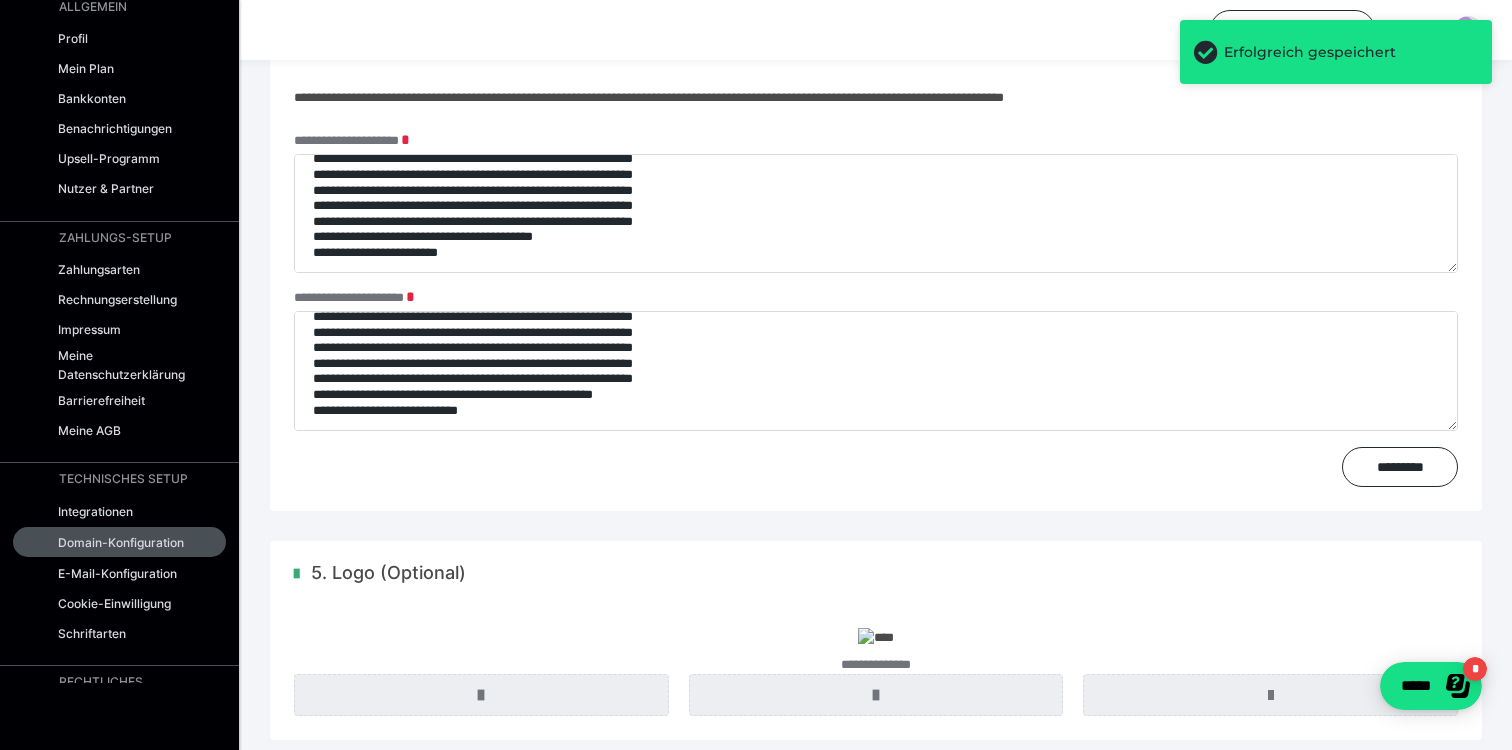type on "**********" 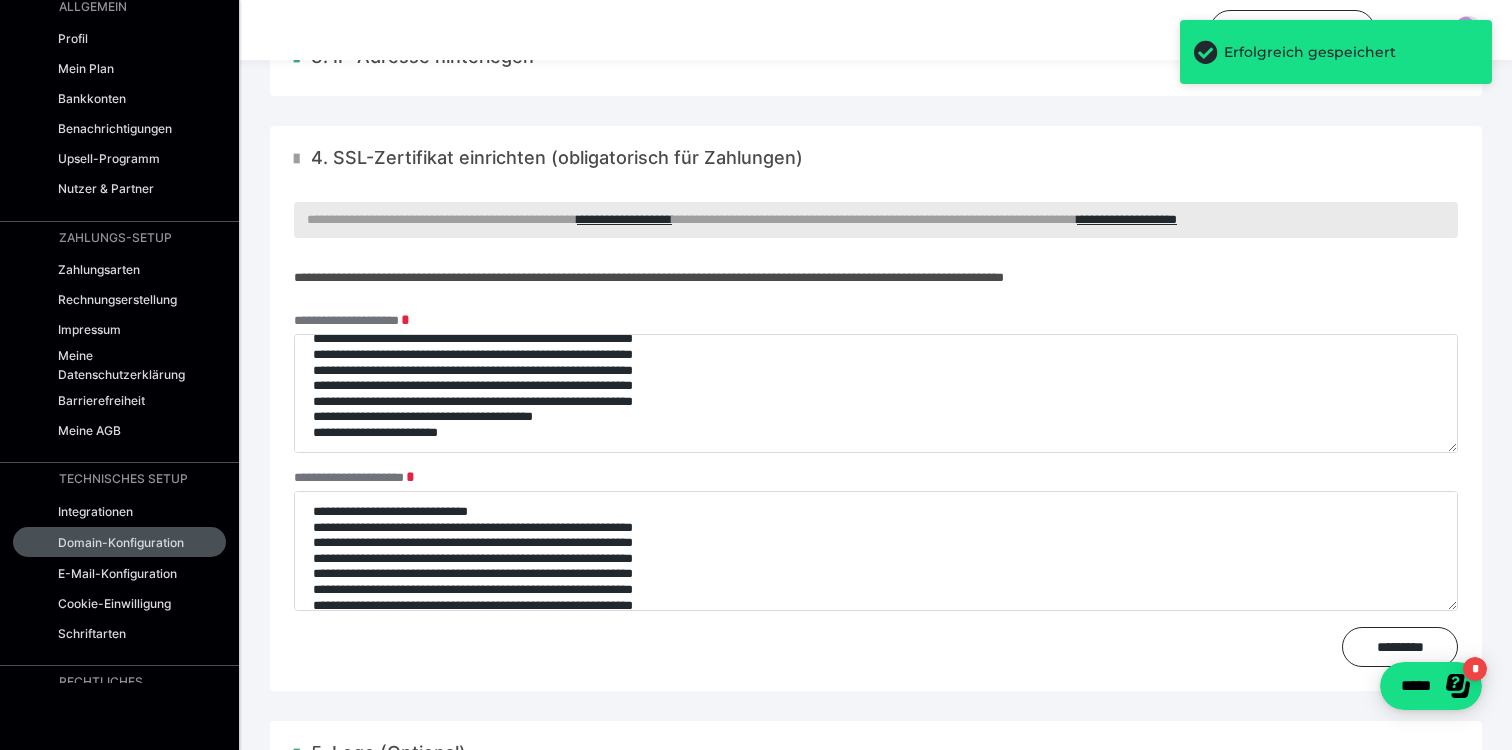 scroll, scrollTop: 445, scrollLeft: 0, axis: vertical 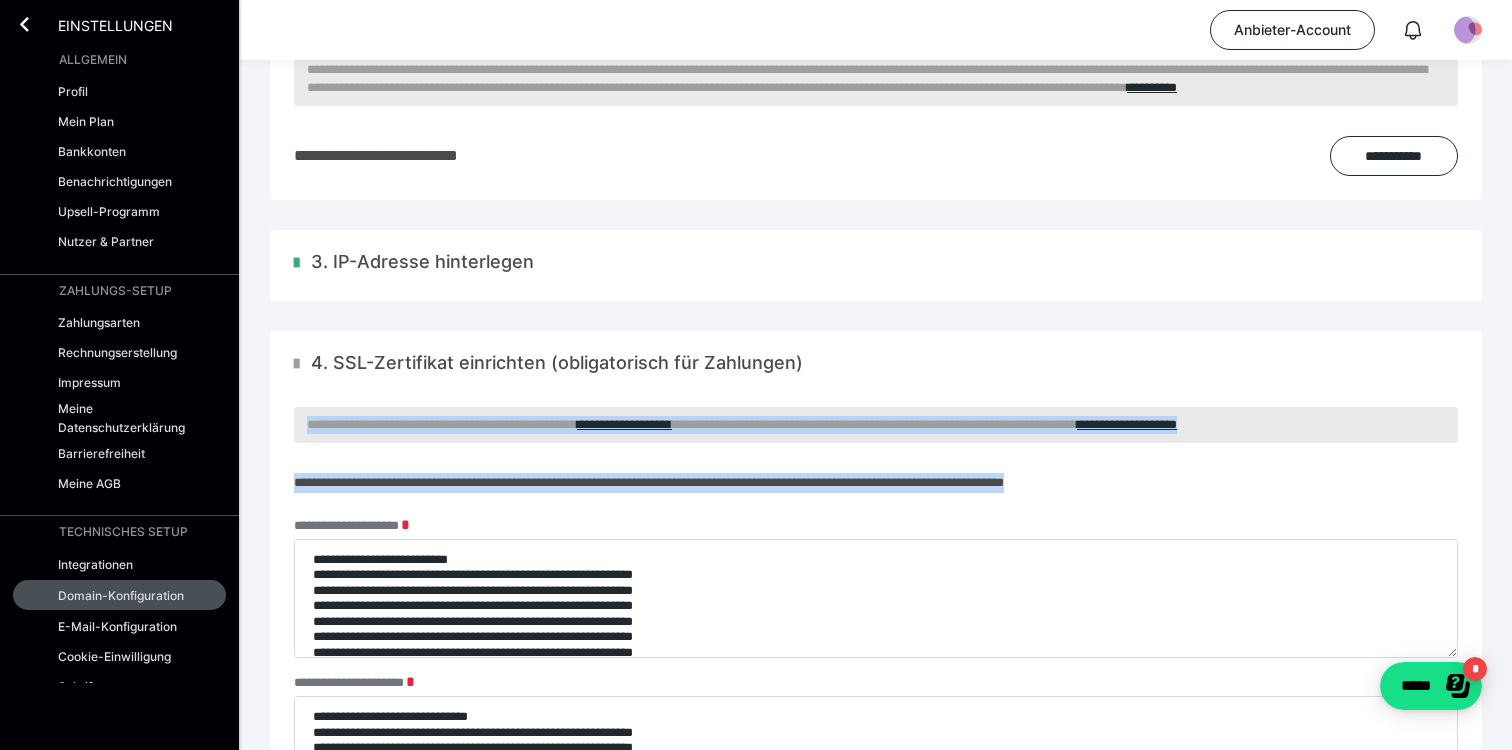 drag, startPoint x: 307, startPoint y: 434, endPoint x: 1187, endPoint y: 504, distance: 882.7797 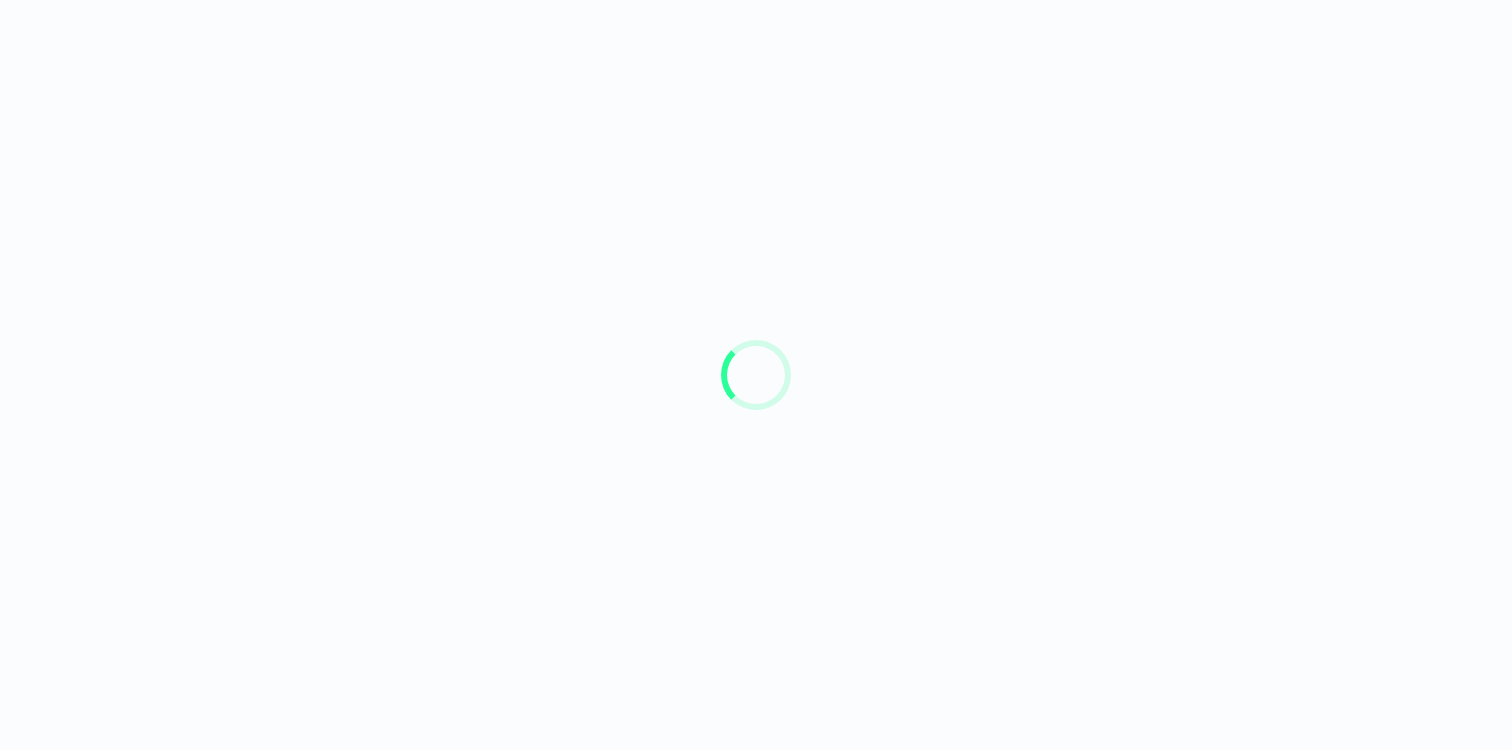 scroll, scrollTop: 0, scrollLeft: 0, axis: both 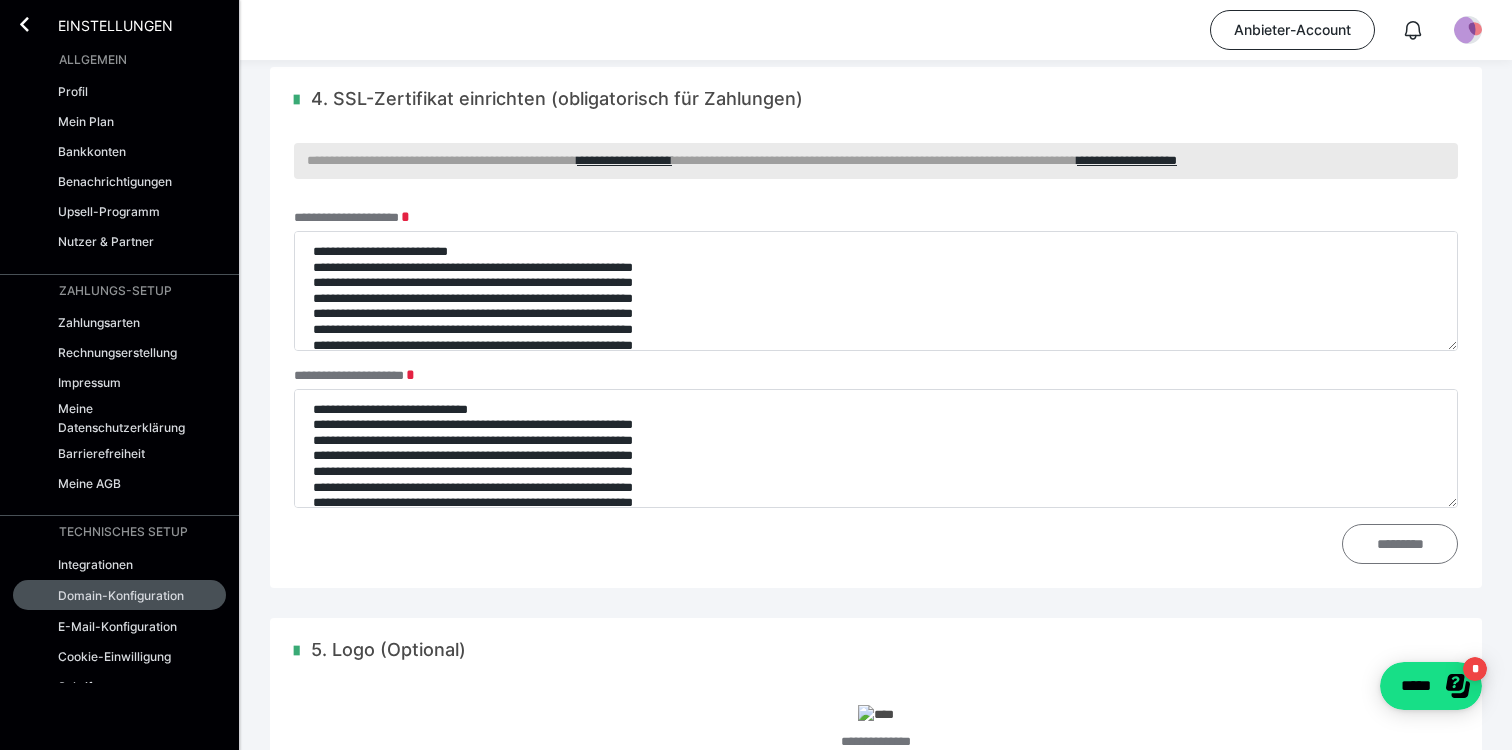 click on "*********" at bounding box center [1400, 544] 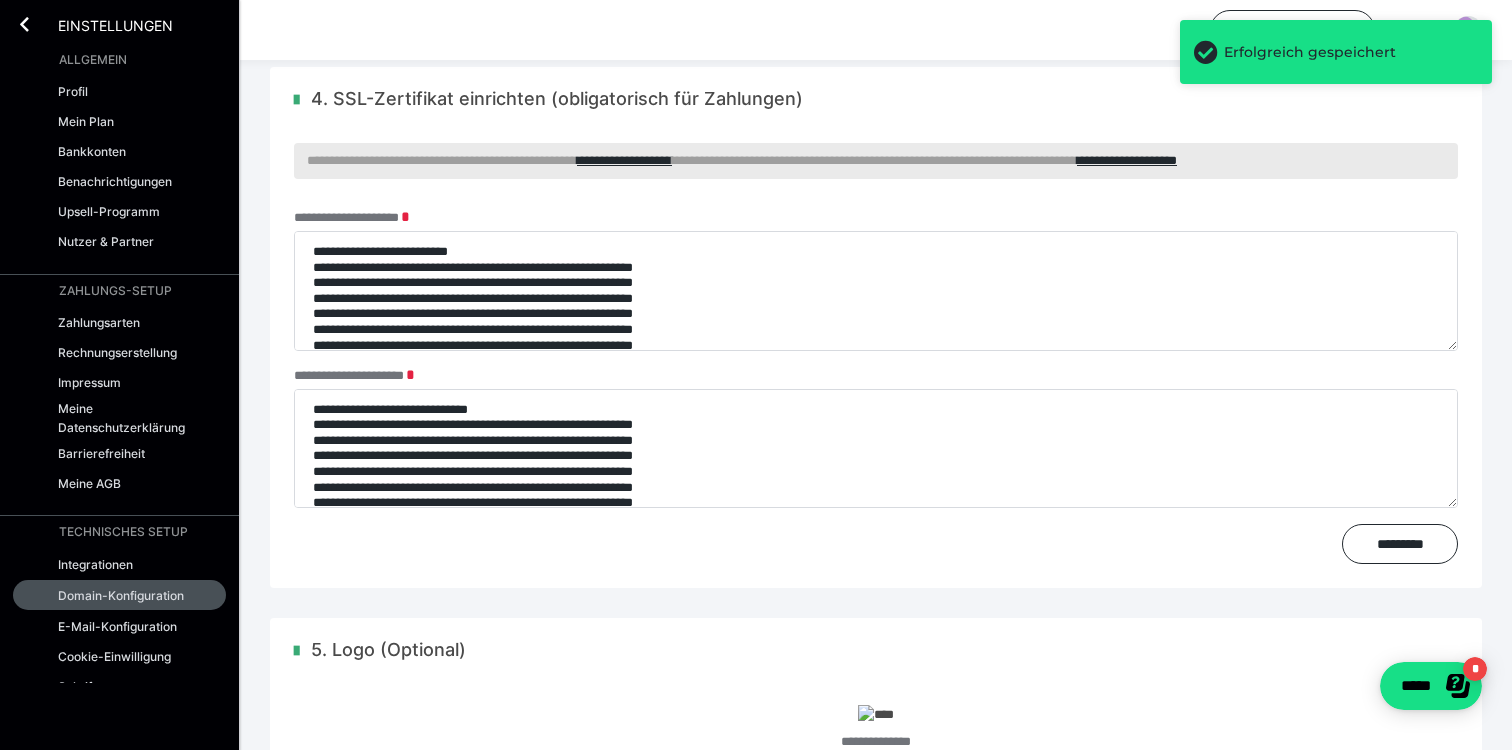 type on "**********" 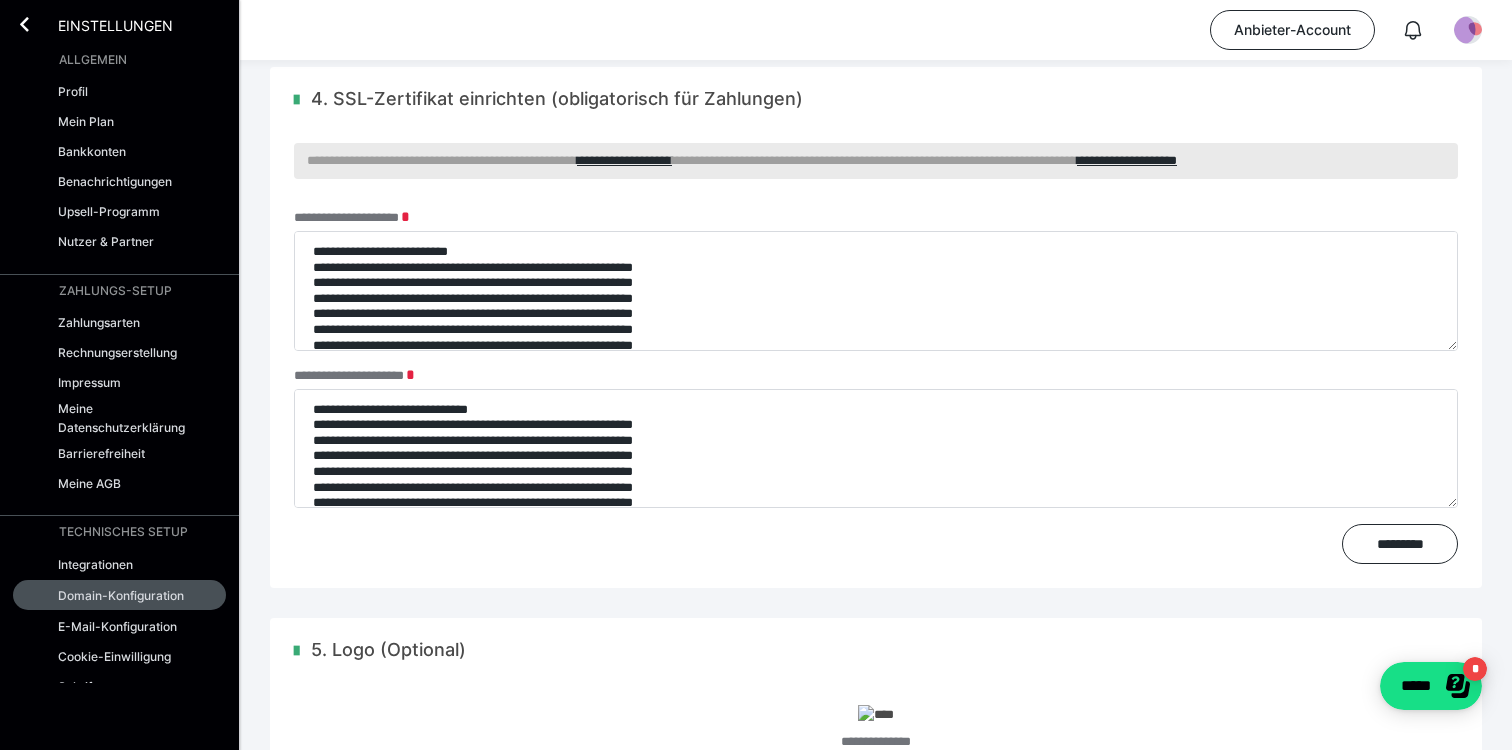click on "**********" at bounding box center [876, 284] 